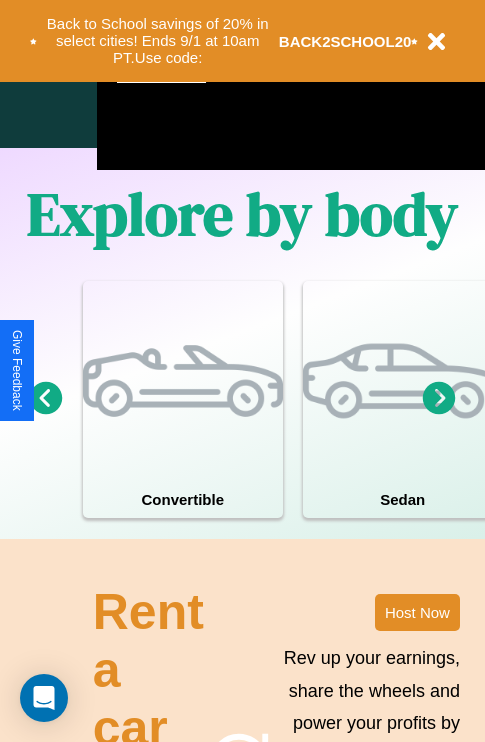 scroll, scrollTop: 1285, scrollLeft: 0, axis: vertical 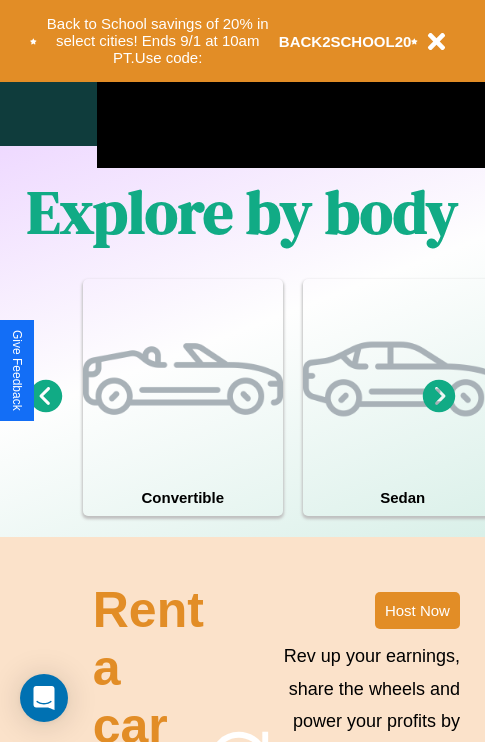 click 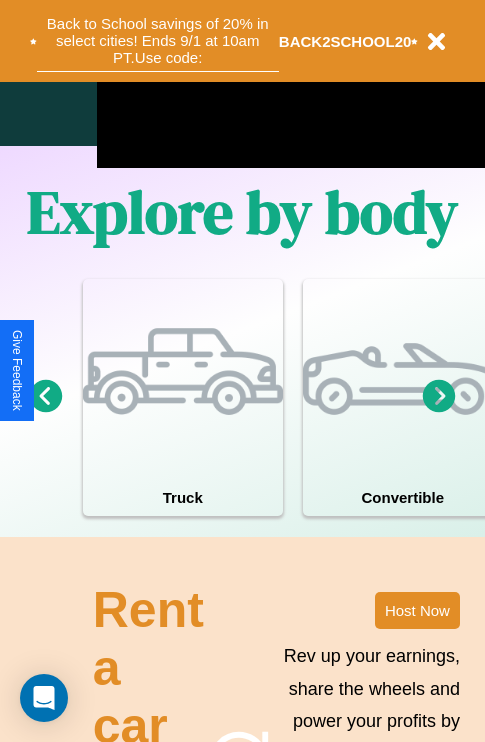 click on "Back to School savings of 20% in select cities! Ends 9/1 at 10am PT.  Use code:" at bounding box center (158, 41) 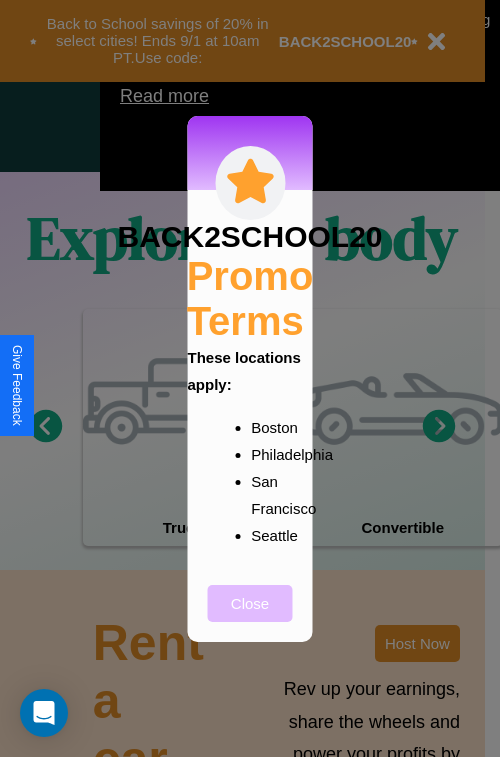 click on "Close" at bounding box center (250, 603) 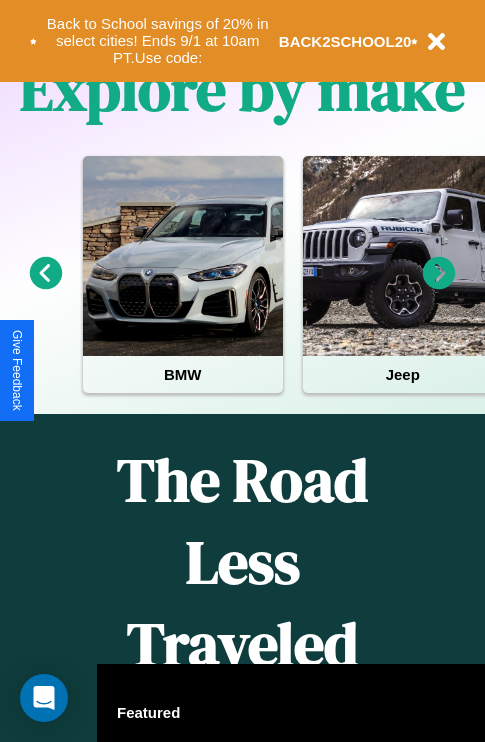 scroll, scrollTop: 308, scrollLeft: 0, axis: vertical 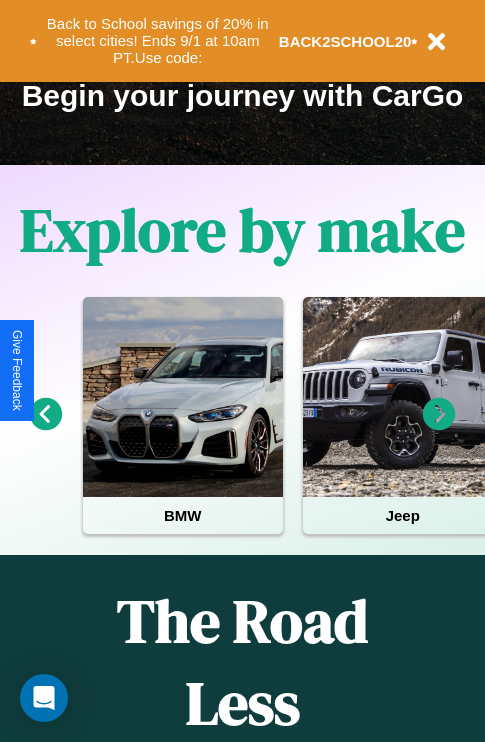click 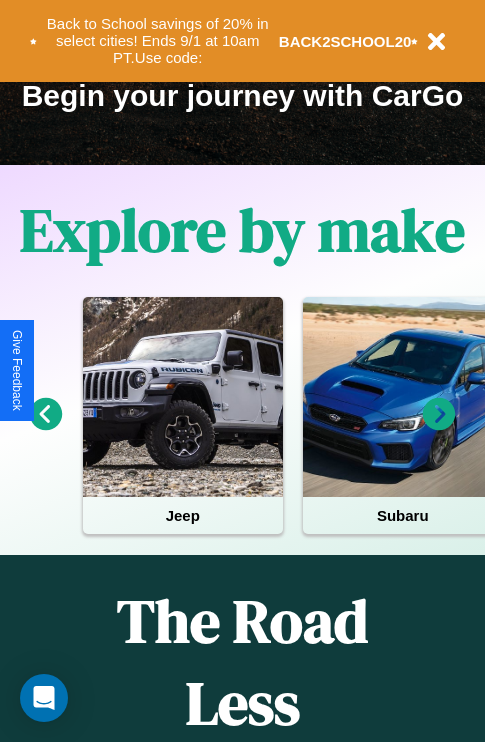 click 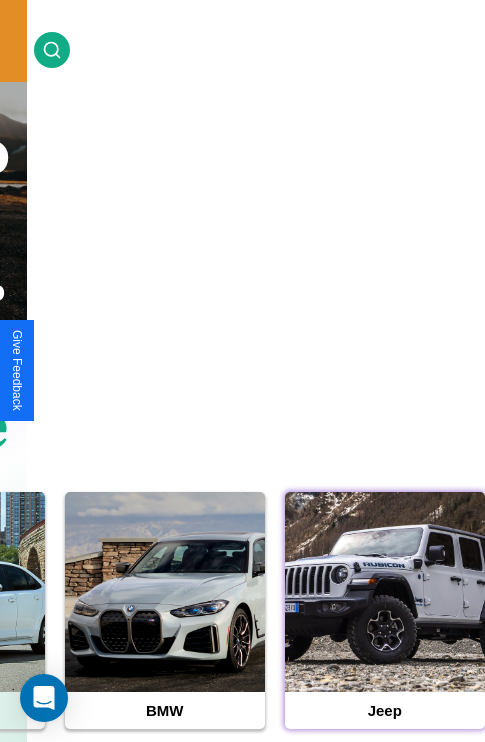 click at bounding box center (385, 592) 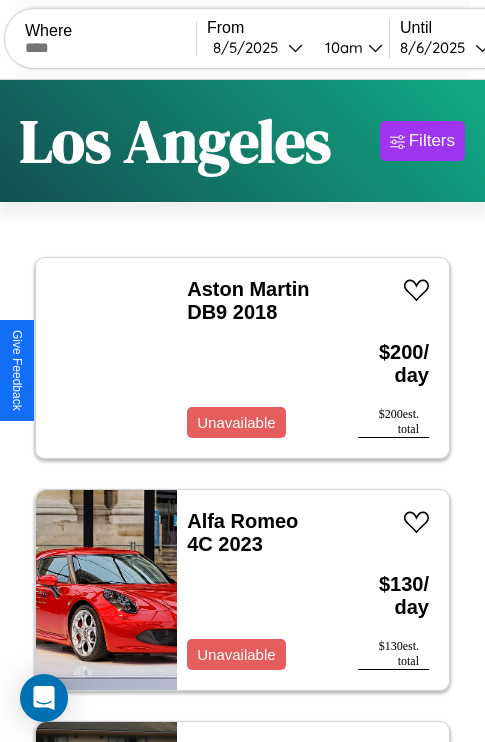 scroll, scrollTop: 95, scrollLeft: 0, axis: vertical 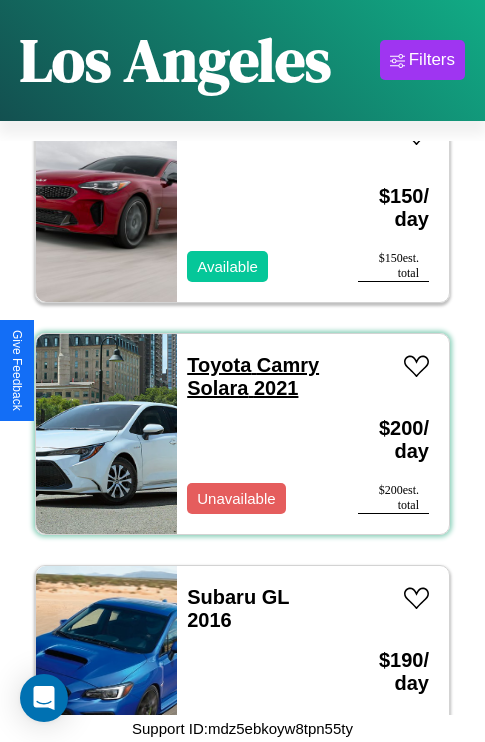 click on "Toyota   Camry Solara   2021" at bounding box center (253, 376) 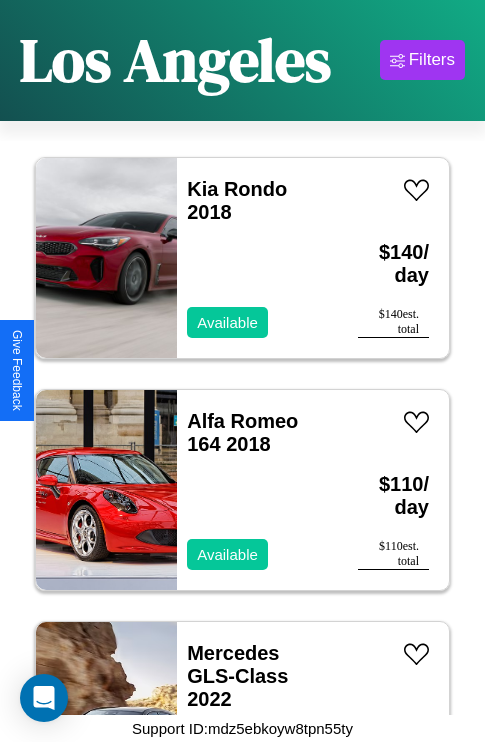 scroll, scrollTop: 2627, scrollLeft: 0, axis: vertical 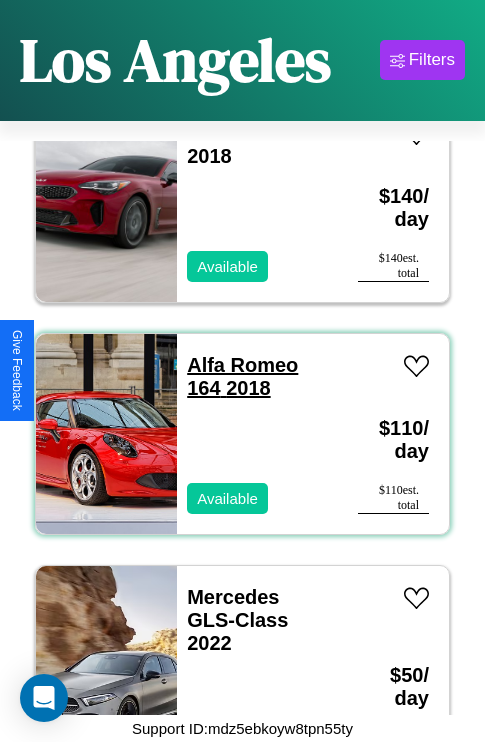 click on "Alfa Romeo   164   2018" at bounding box center (242, 376) 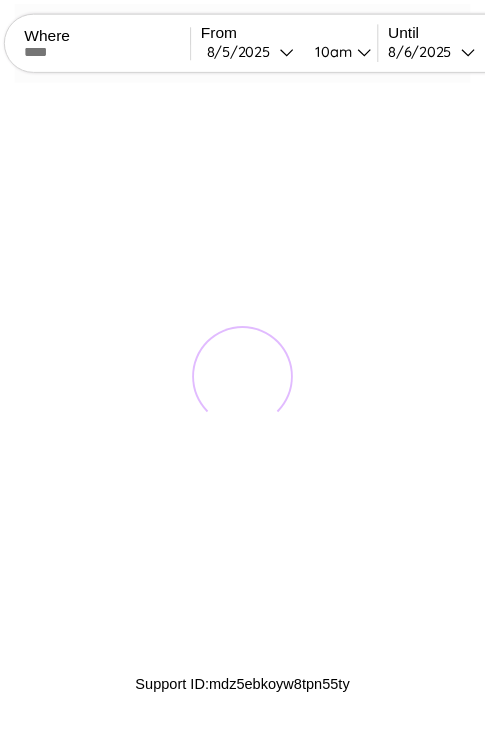 scroll, scrollTop: 0, scrollLeft: 0, axis: both 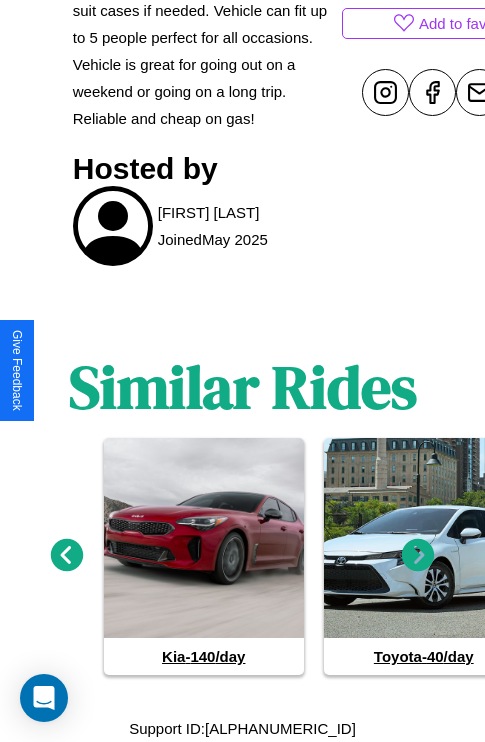 click 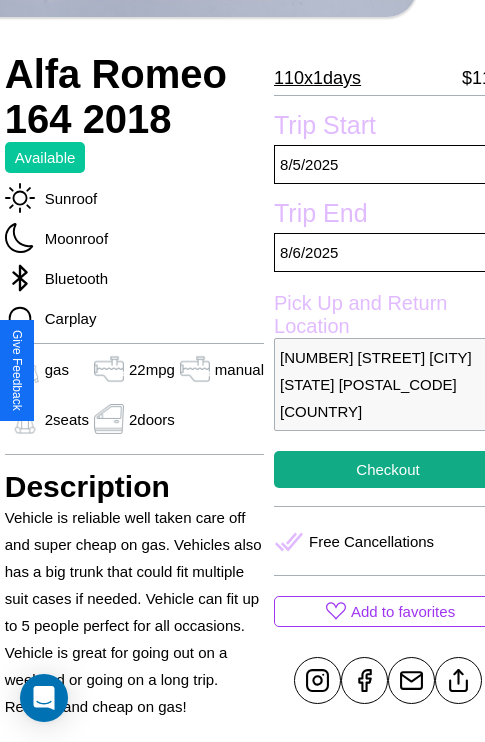 scroll, scrollTop: 458, scrollLeft: 68, axis: both 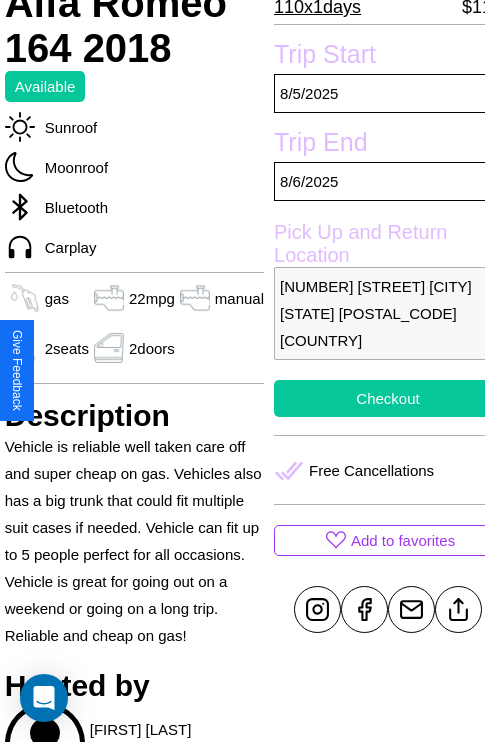 click on "Checkout" at bounding box center [388, 398] 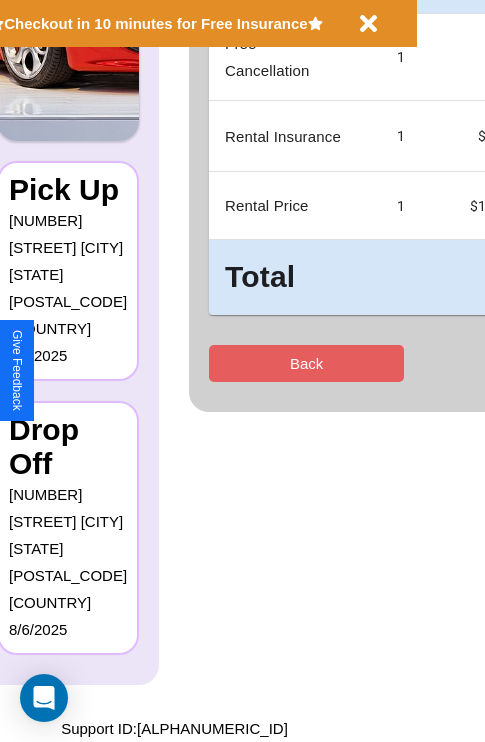 scroll, scrollTop: 0, scrollLeft: 0, axis: both 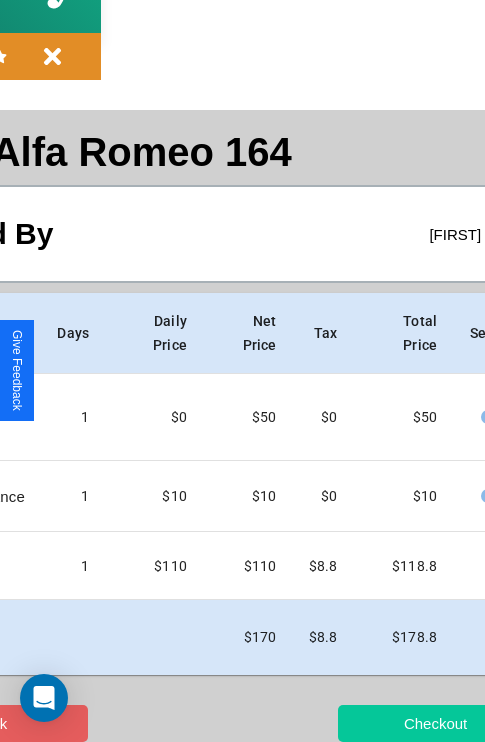 click on "Checkout" at bounding box center (435, 723) 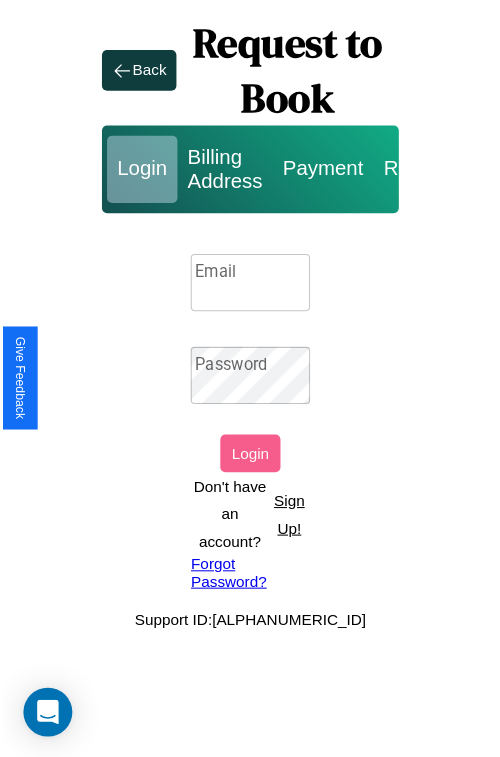 scroll, scrollTop: 0, scrollLeft: 0, axis: both 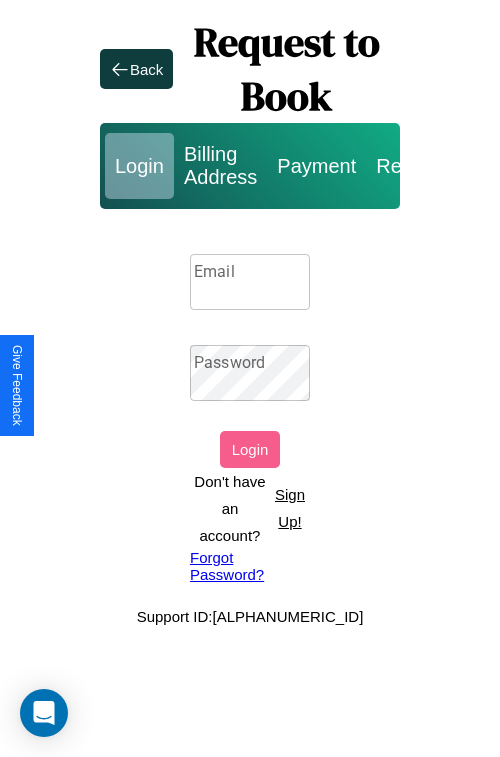 click on "Sign Up!" at bounding box center (290, 508) 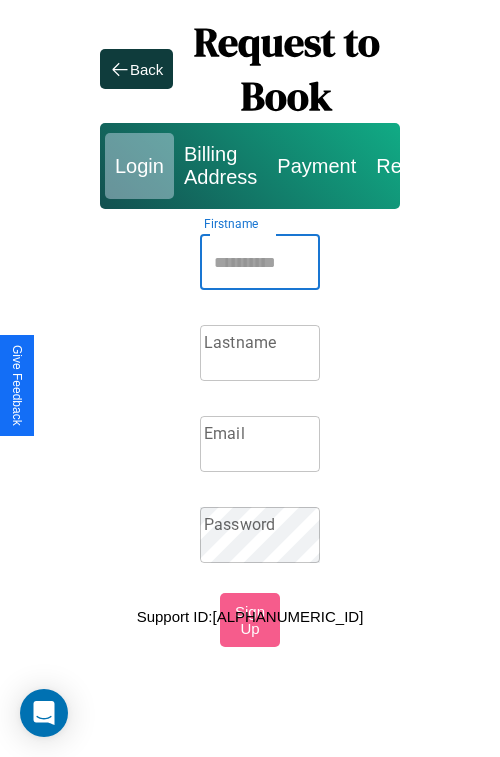 click on "Firstname" at bounding box center (260, 262) 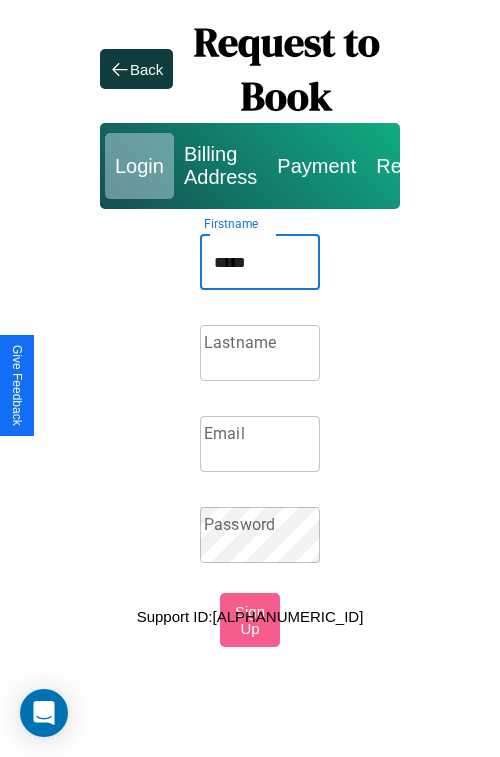 type on "*****" 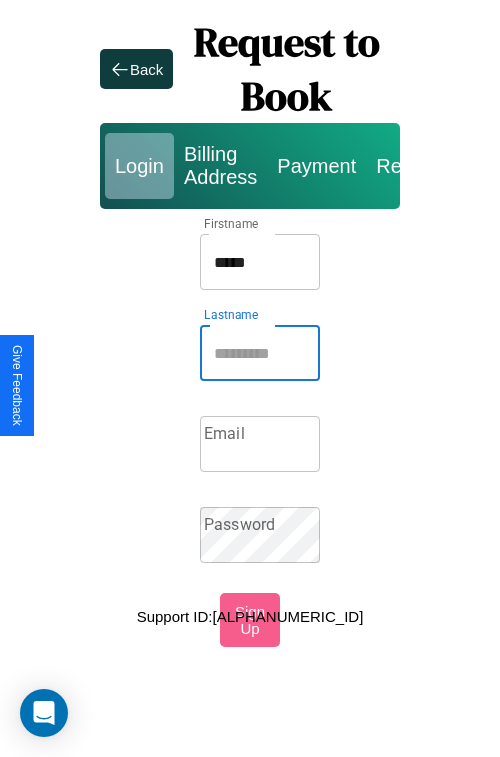 click on "Lastname" at bounding box center (260, 353) 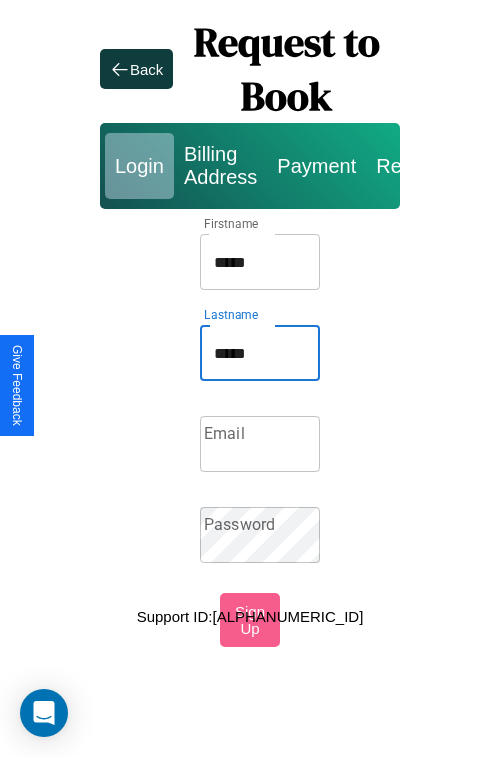 type on "*****" 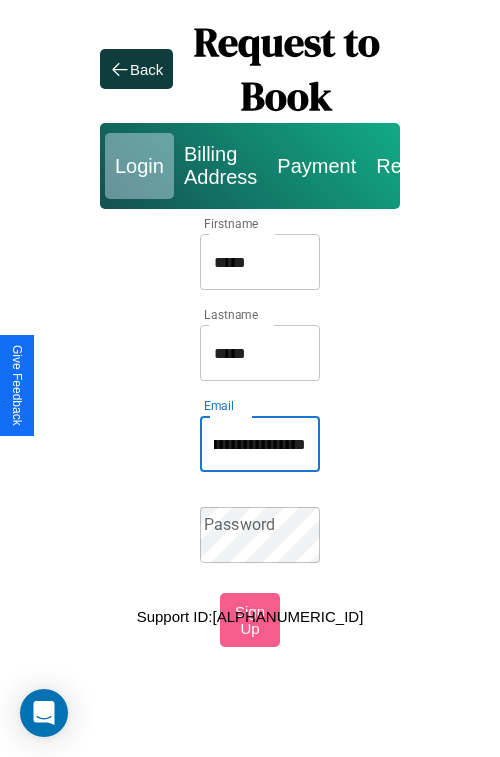 scroll, scrollTop: 0, scrollLeft: 81, axis: horizontal 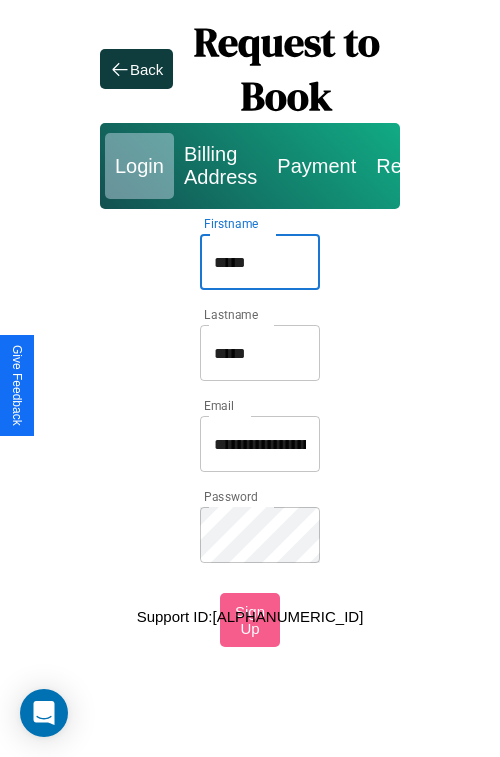 click on "*****" at bounding box center (260, 262) 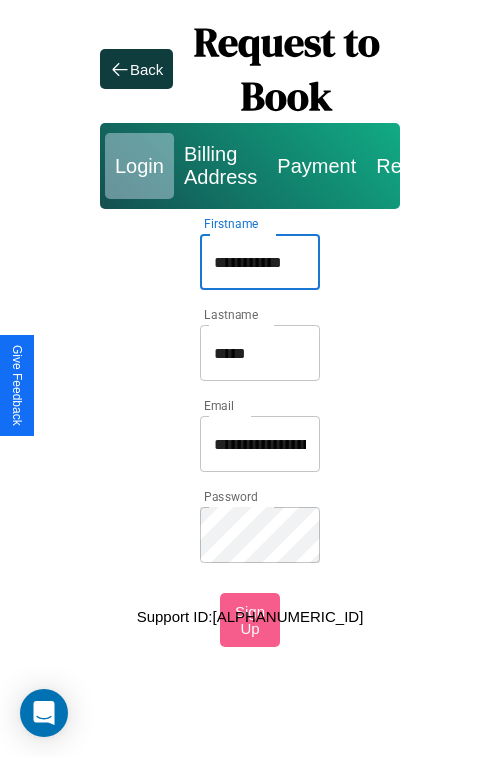 type on "**********" 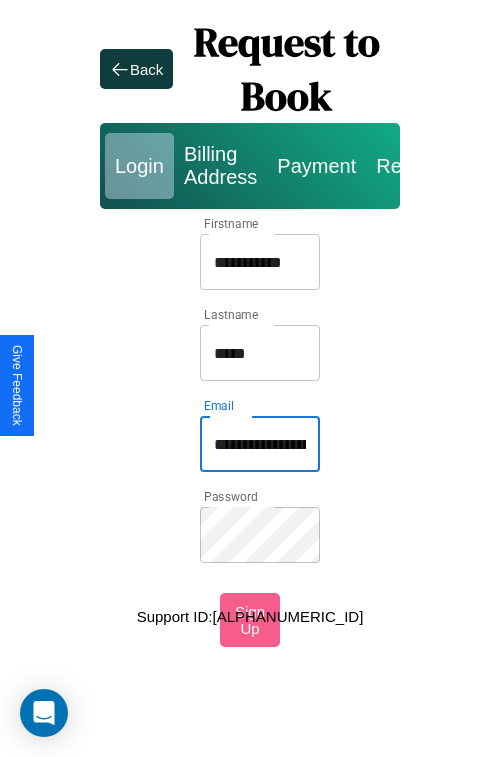 type on "**********" 